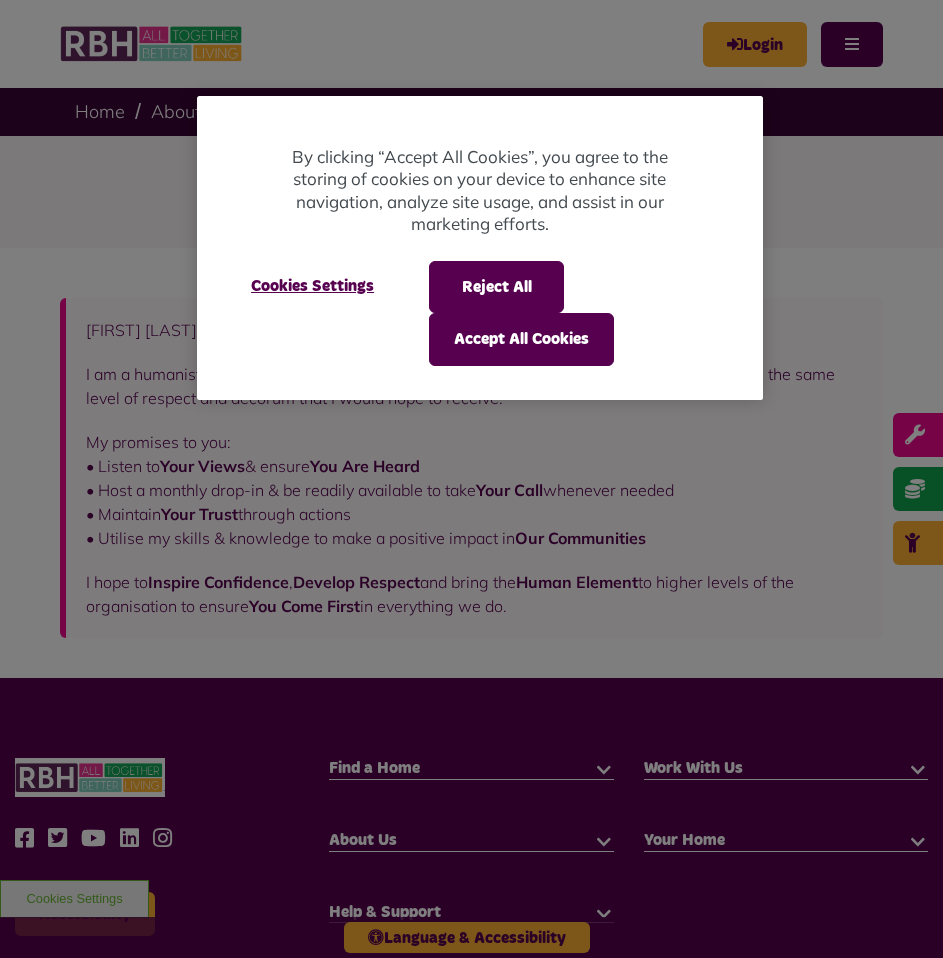 scroll, scrollTop: 0, scrollLeft: 0, axis: both 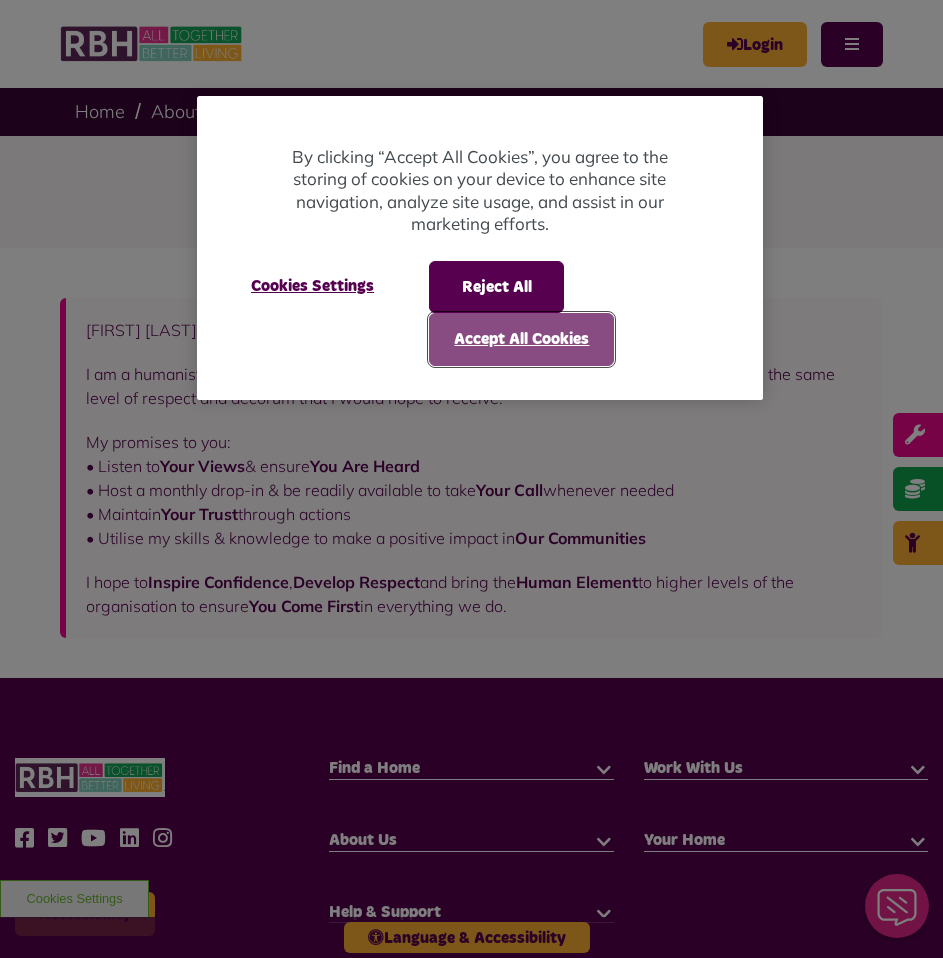 drag, startPoint x: 482, startPoint y: 336, endPoint x: 491, endPoint y: 397, distance: 61.66036 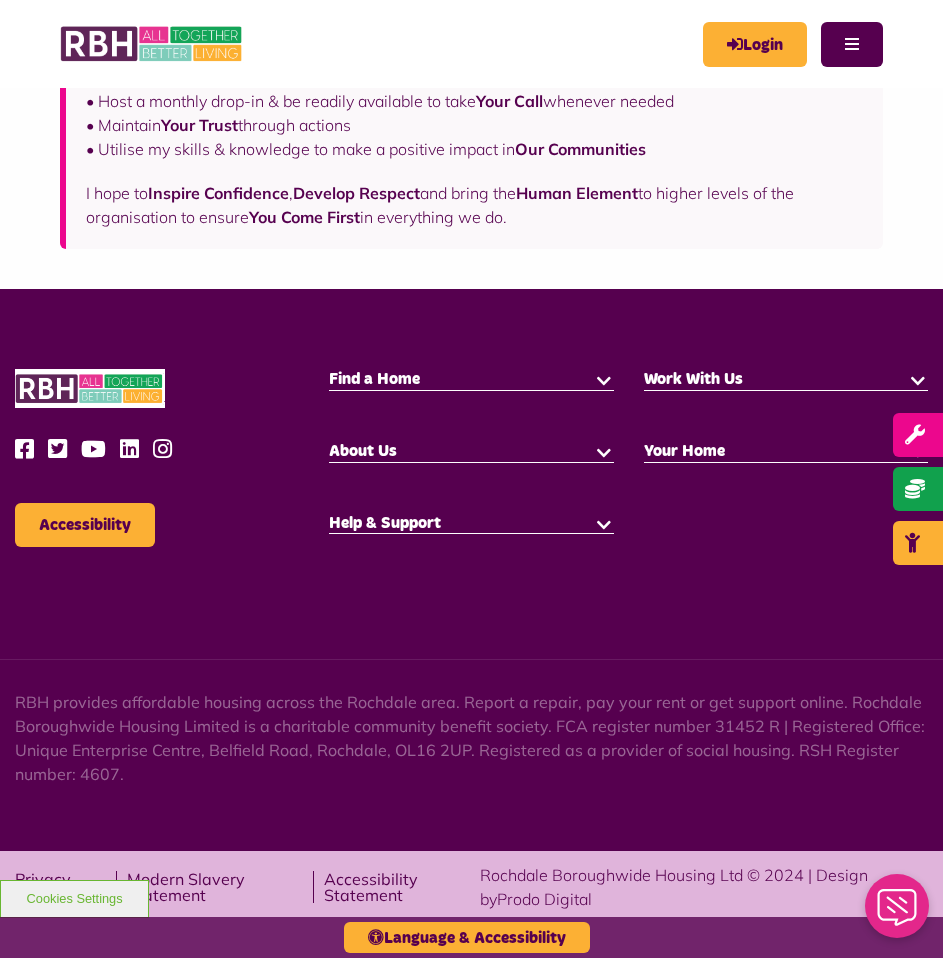 scroll, scrollTop: 0, scrollLeft: 0, axis: both 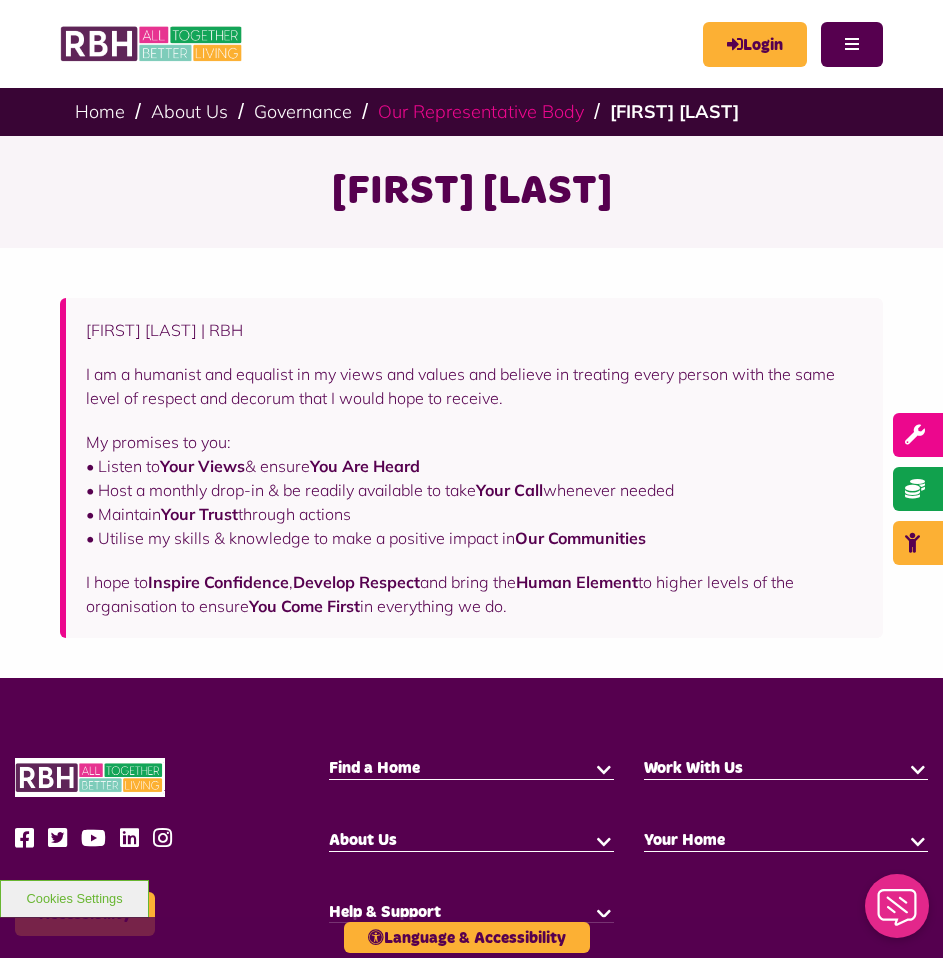click on "Our Representative Body" at bounding box center [481, 111] 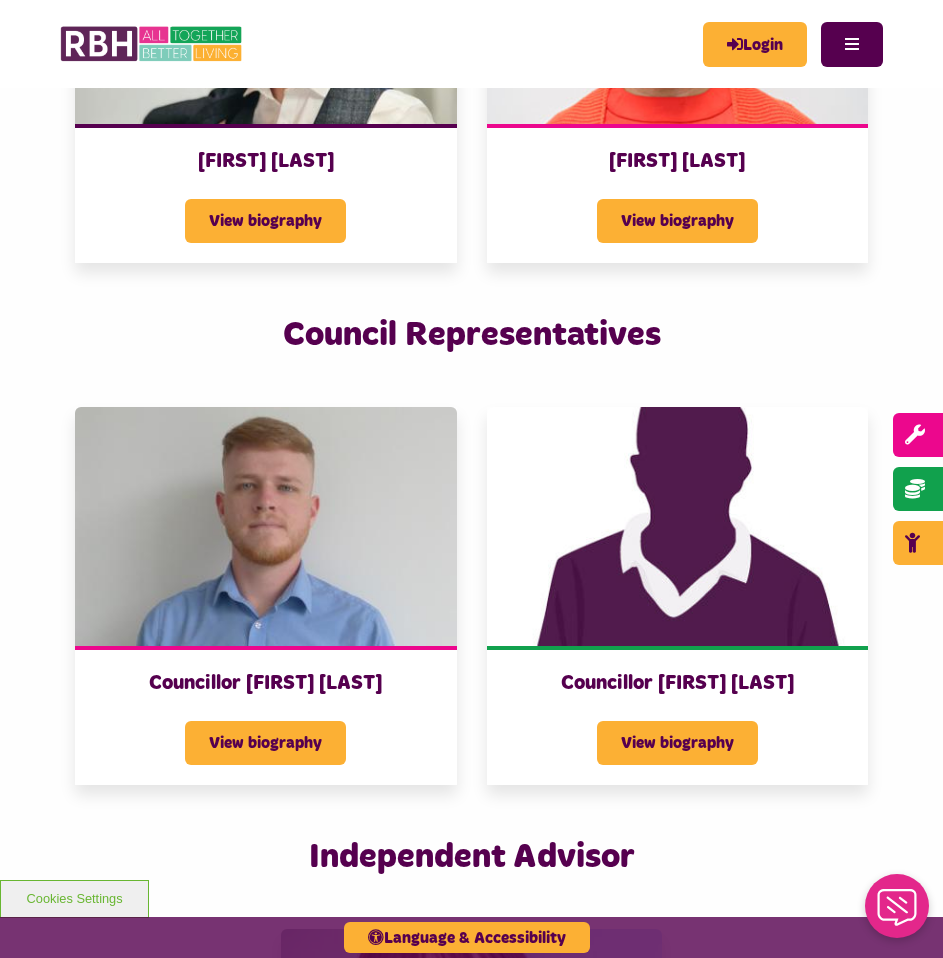 scroll, scrollTop: 4000, scrollLeft: 0, axis: vertical 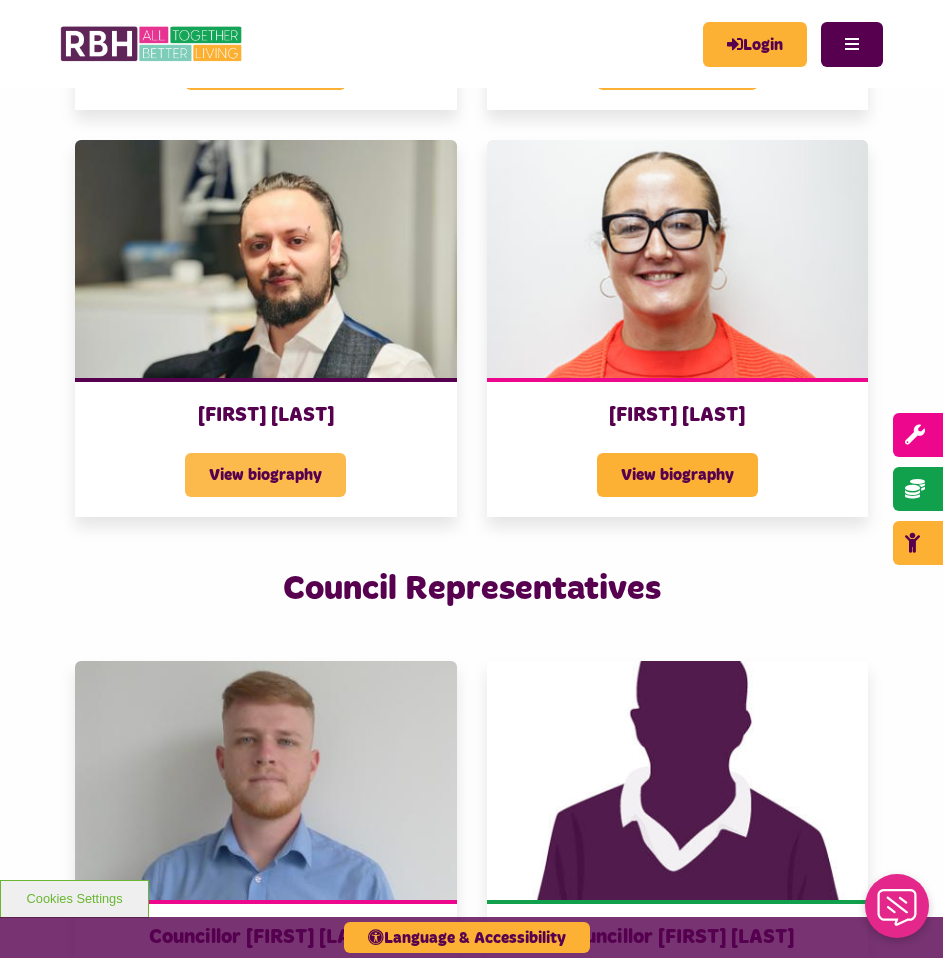 click on "View biography" at bounding box center (265, 475) 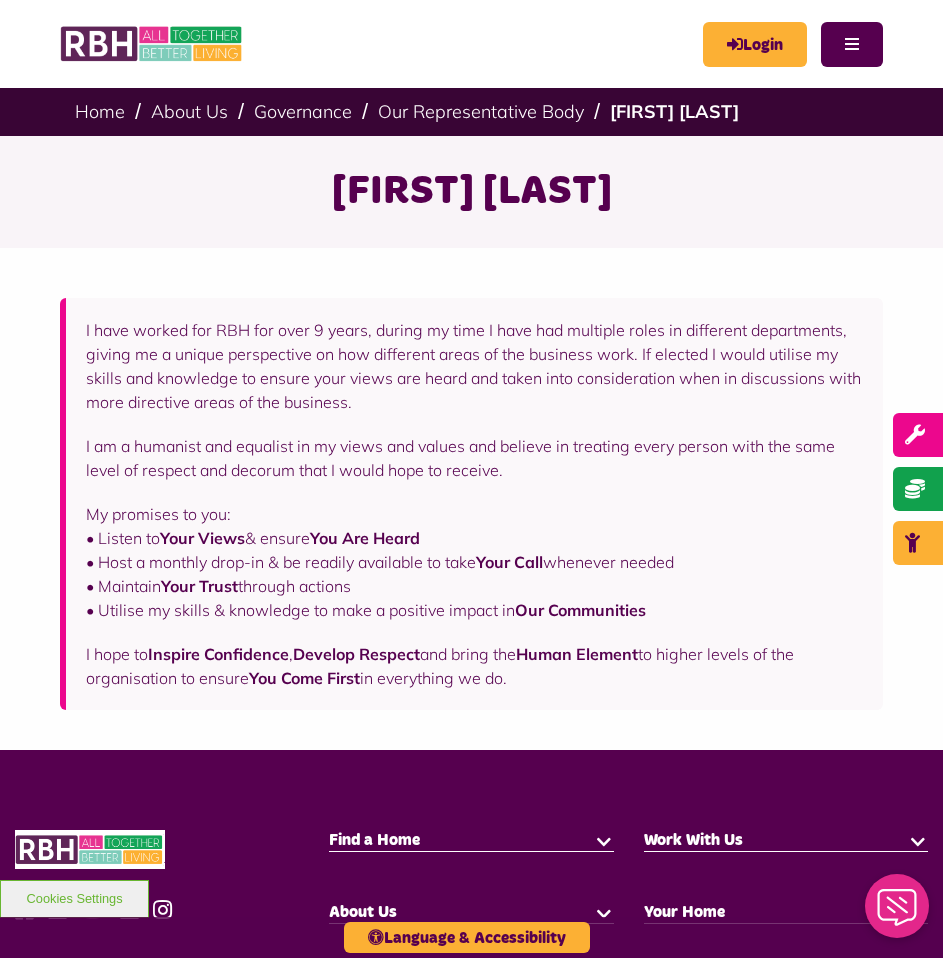 scroll, scrollTop: 0, scrollLeft: 0, axis: both 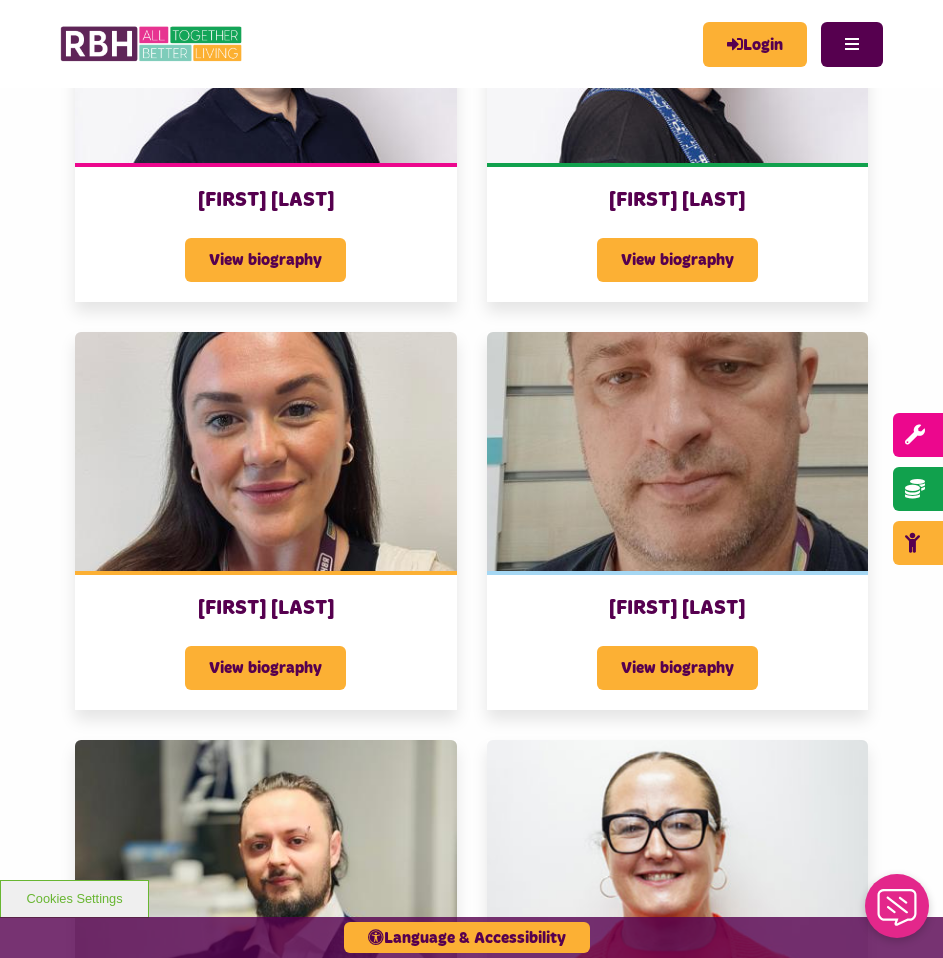 click at bounding box center [266, 451] 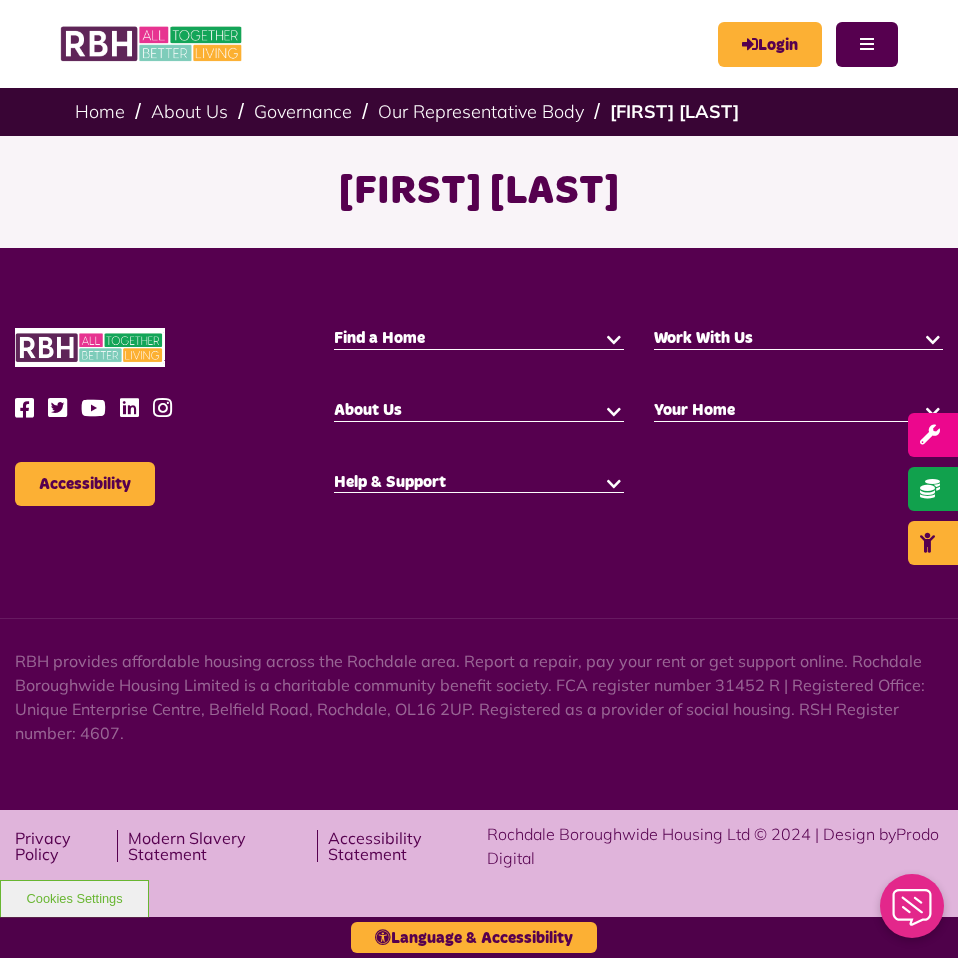 scroll, scrollTop: 0, scrollLeft: 0, axis: both 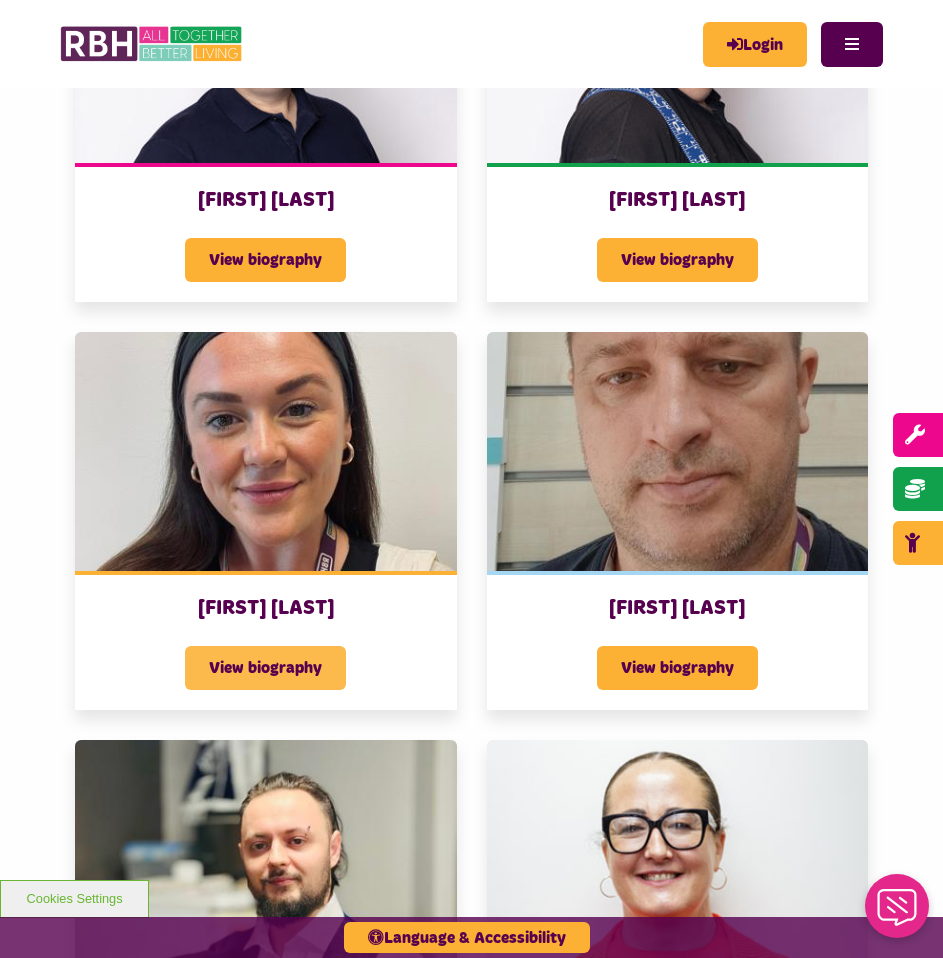 click on "View biography" at bounding box center (265, 668) 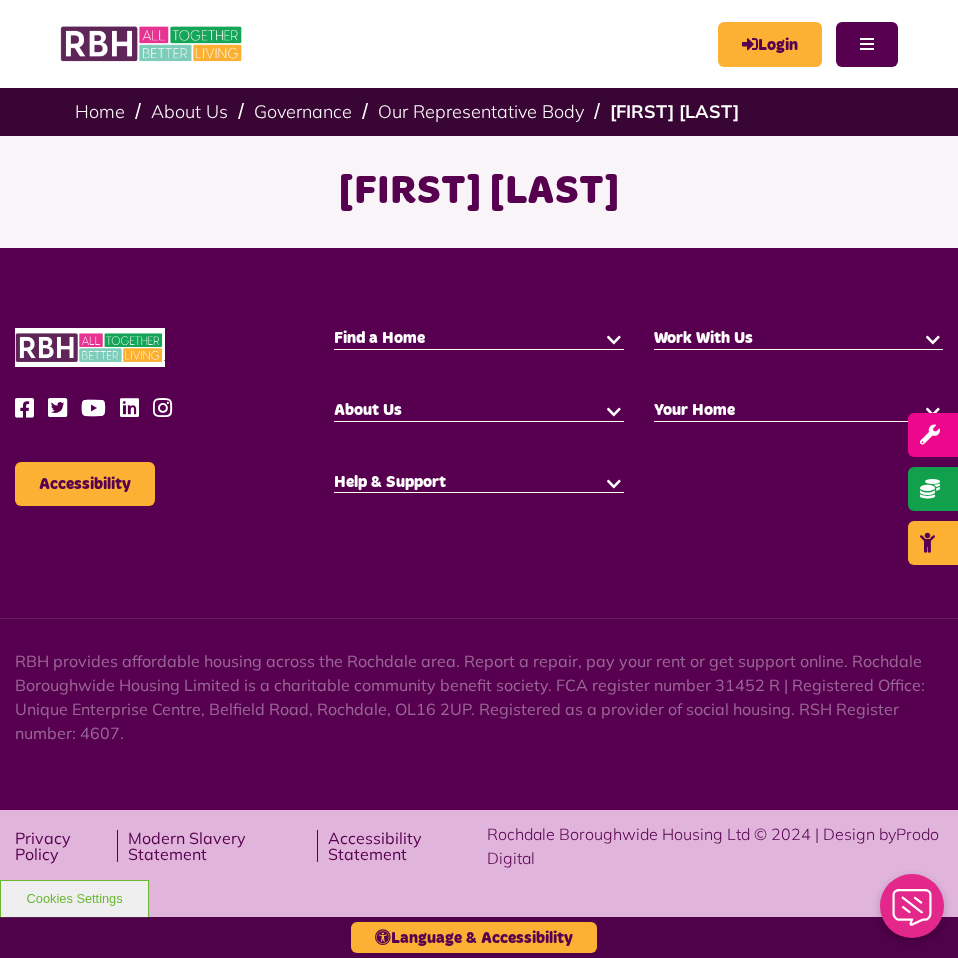 scroll, scrollTop: 0, scrollLeft: 0, axis: both 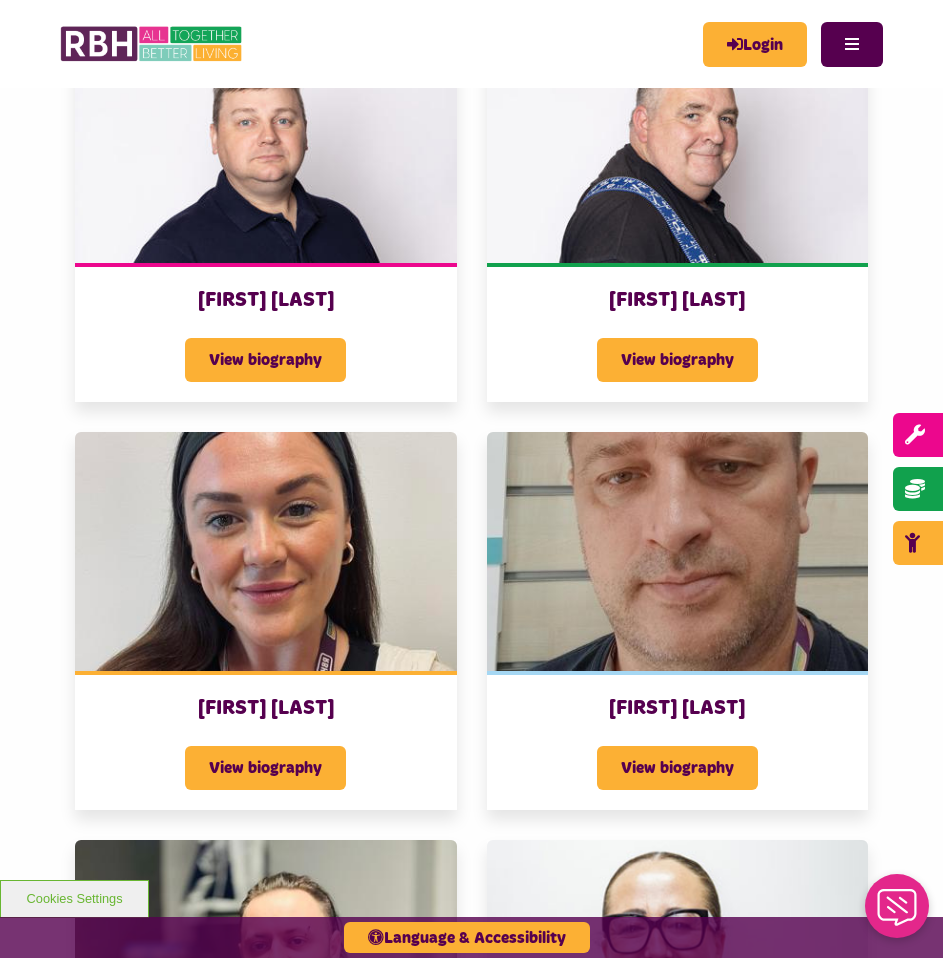 click on "View biography" at bounding box center [678, 755] 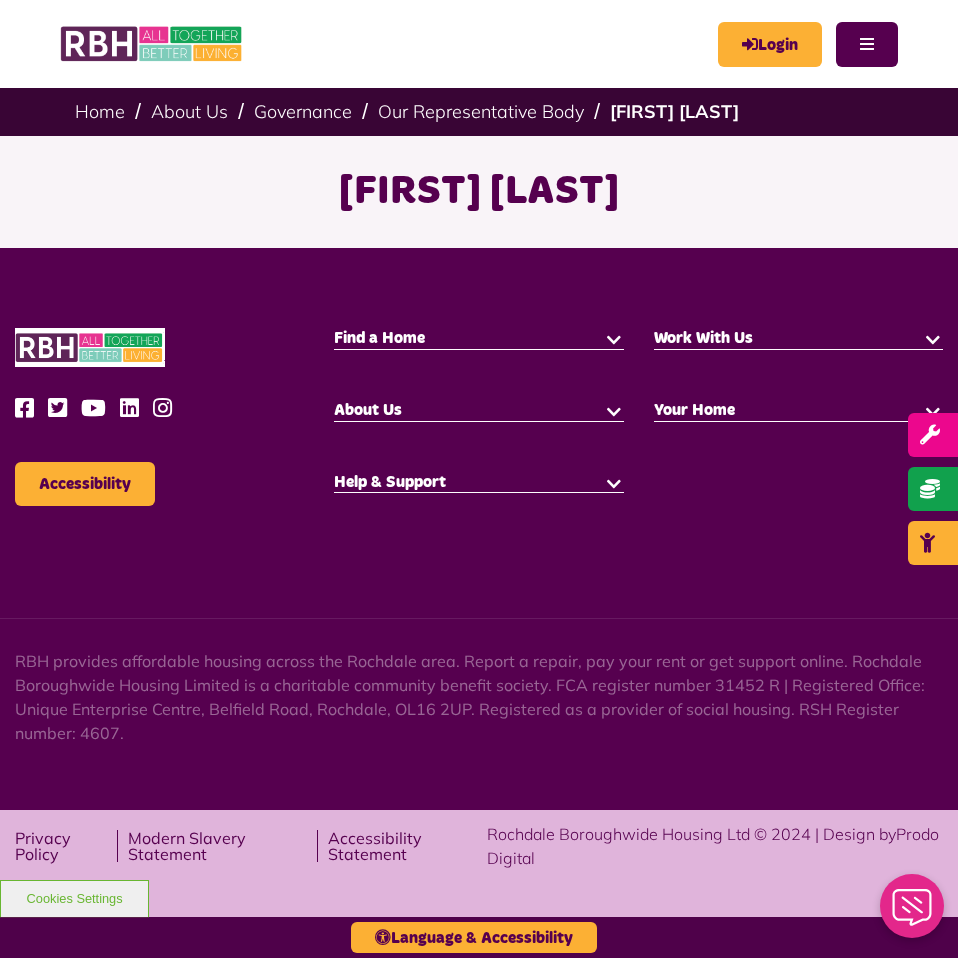 scroll, scrollTop: 0, scrollLeft: 0, axis: both 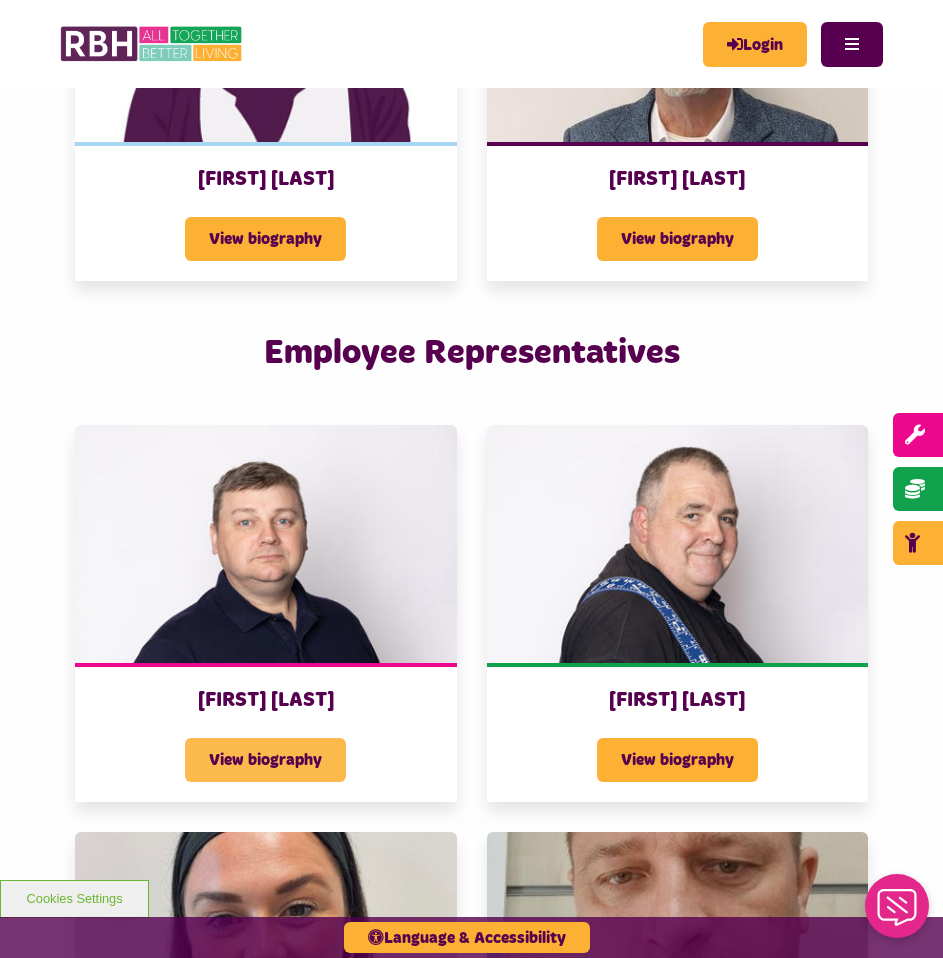 click on "View biography" at bounding box center (265, 760) 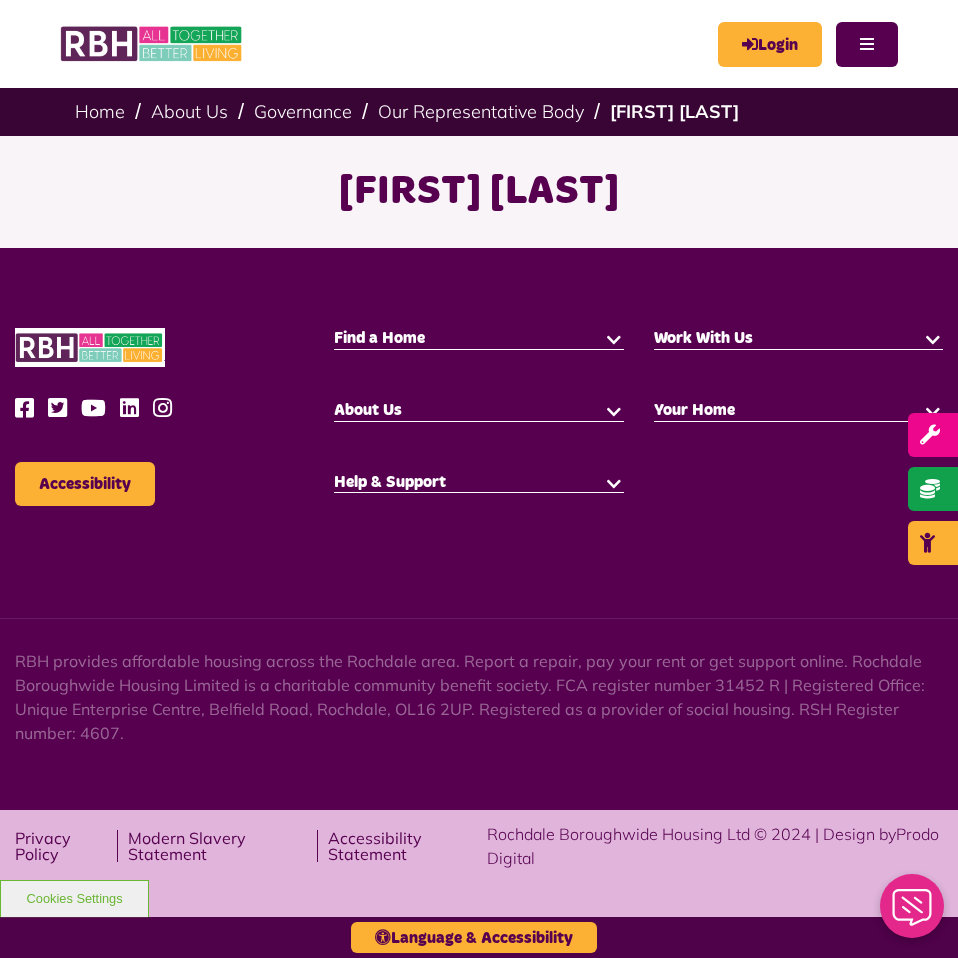 scroll, scrollTop: 0, scrollLeft: 0, axis: both 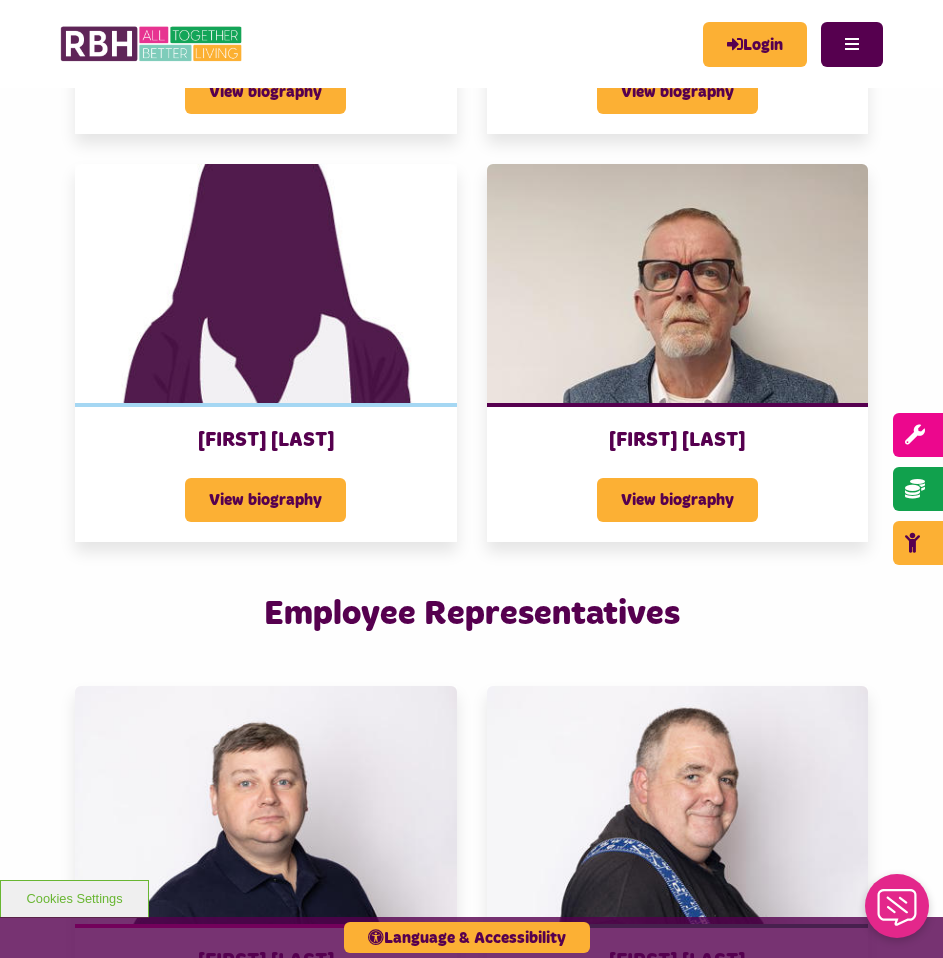 click at bounding box center (678, 805) 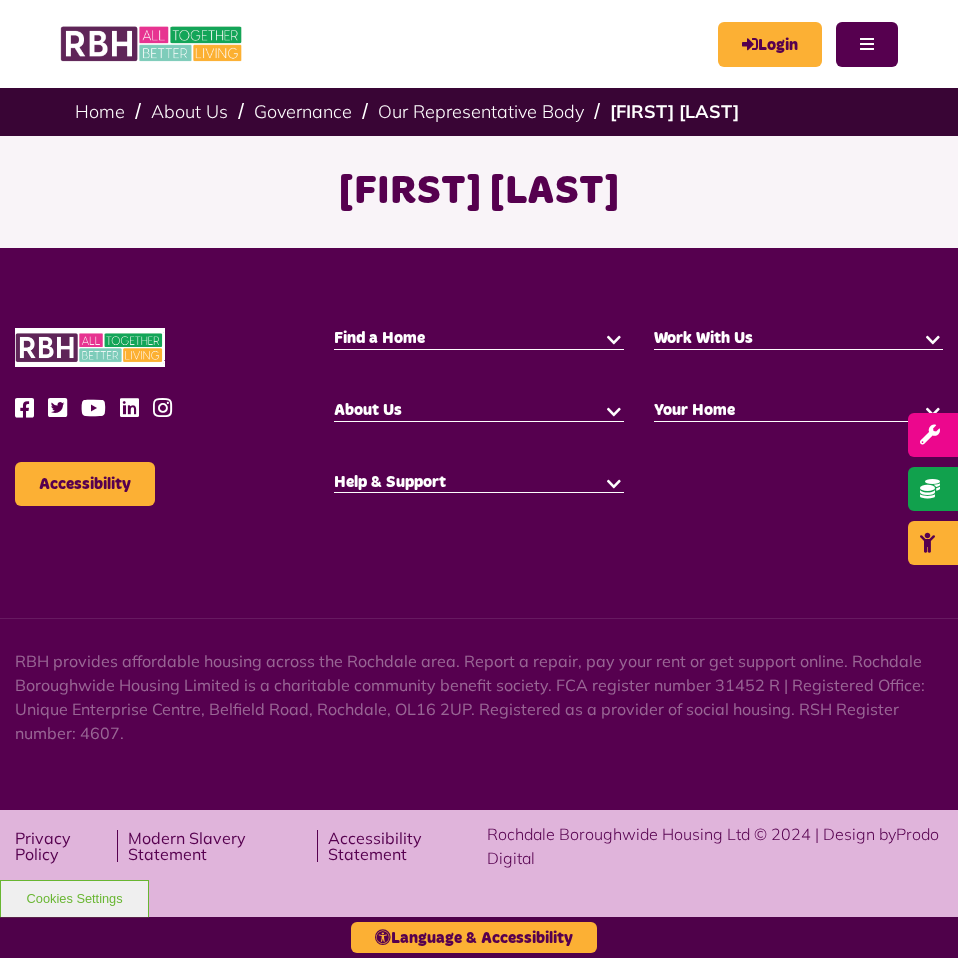 scroll, scrollTop: 0, scrollLeft: 0, axis: both 